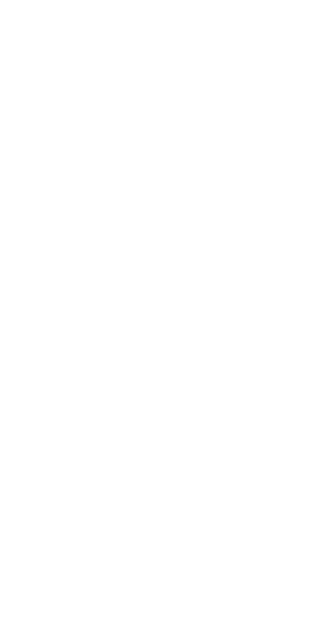 scroll, scrollTop: 0, scrollLeft: 0, axis: both 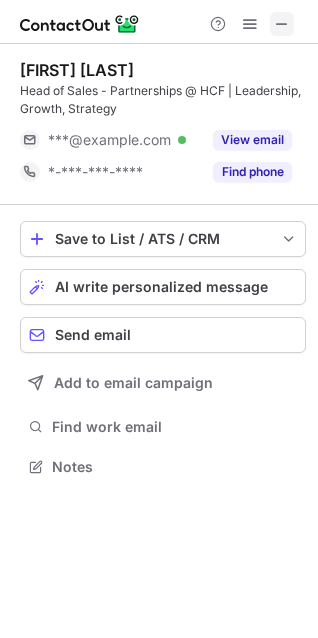 click at bounding box center (282, 24) 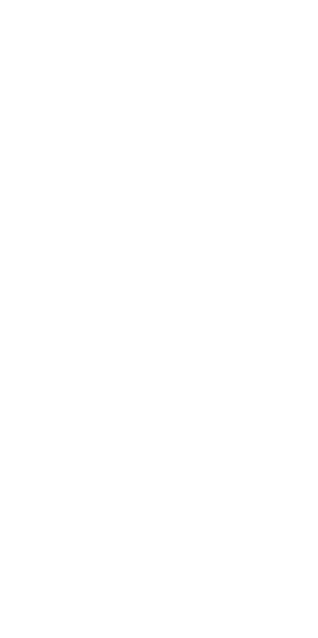 scroll, scrollTop: 0, scrollLeft: 0, axis: both 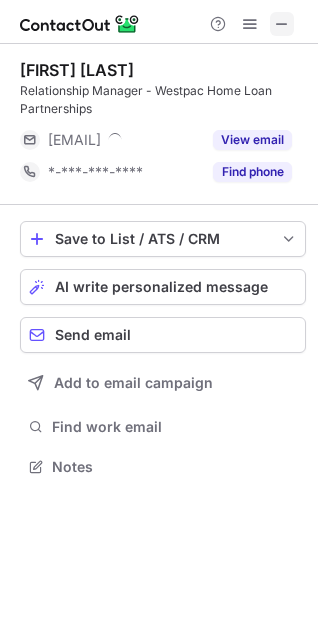 click at bounding box center [282, 24] 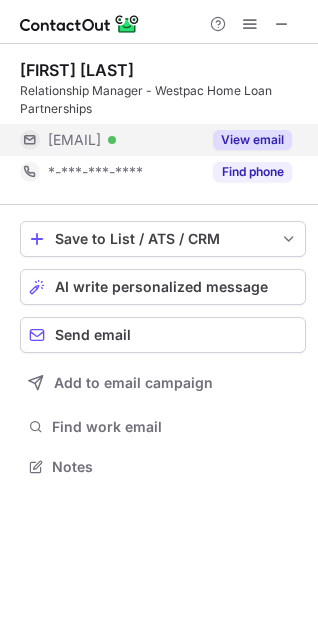 click on "[EMAIL]" at bounding box center [74, 140] 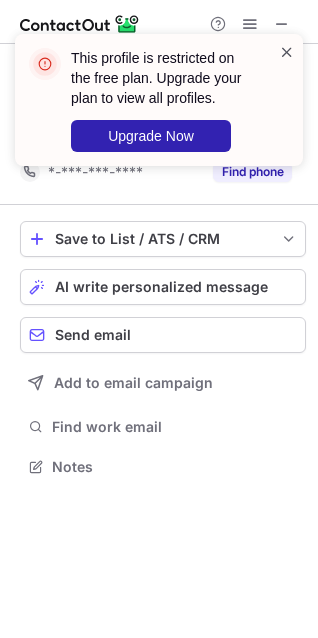 click at bounding box center (287, 52) 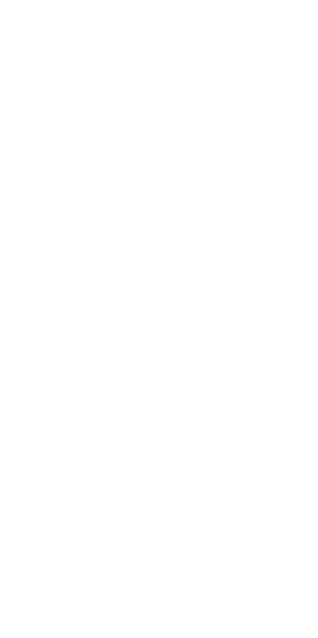 scroll, scrollTop: 0, scrollLeft: 0, axis: both 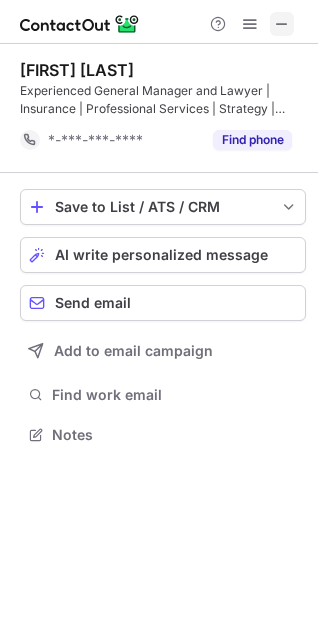 click at bounding box center (282, 24) 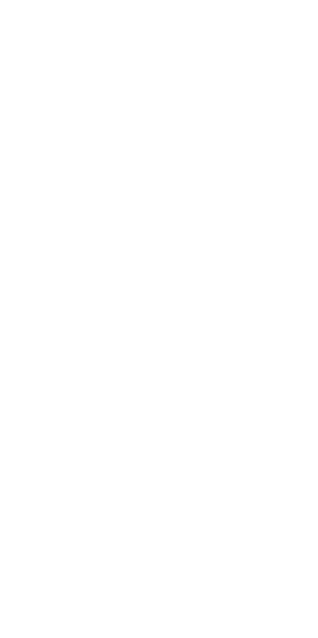 scroll, scrollTop: 0, scrollLeft: 0, axis: both 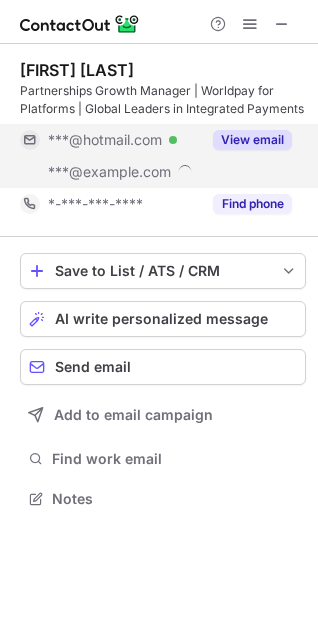 click on "***@hotmail.com" at bounding box center [105, 140] 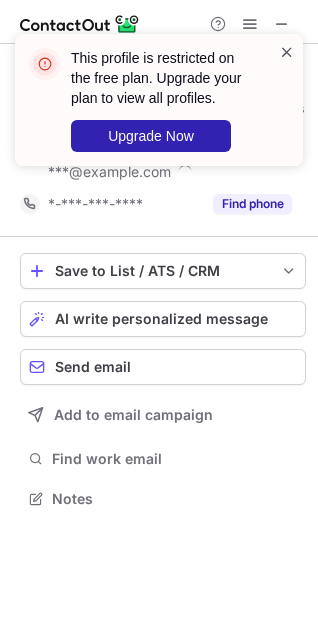 click at bounding box center (287, 52) 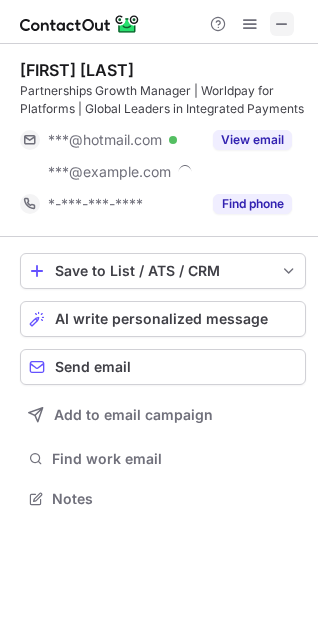 click at bounding box center [282, 24] 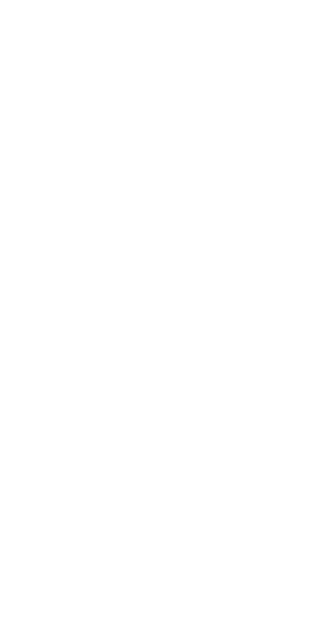 scroll, scrollTop: 0, scrollLeft: 0, axis: both 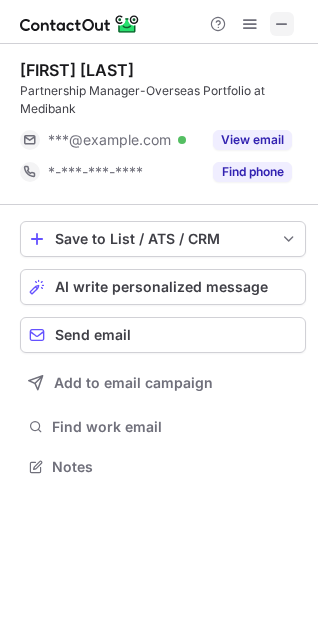 click at bounding box center (282, 24) 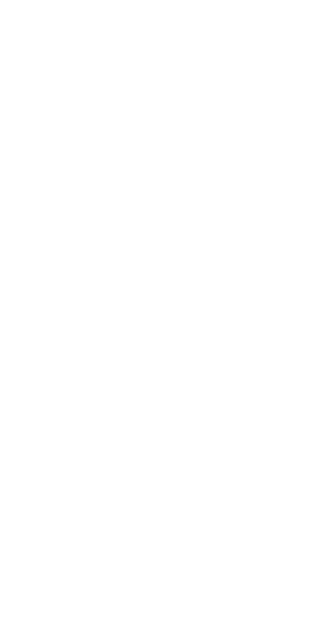 scroll, scrollTop: 0, scrollLeft: 0, axis: both 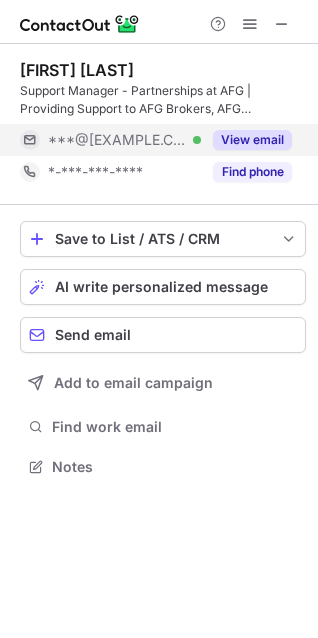 click on "***@[EXAMPLE.COM]" at bounding box center (117, 140) 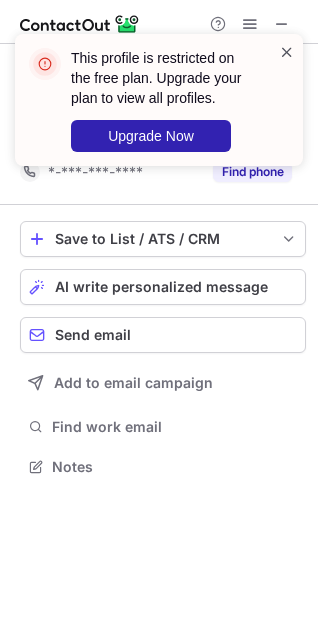 click at bounding box center (287, 52) 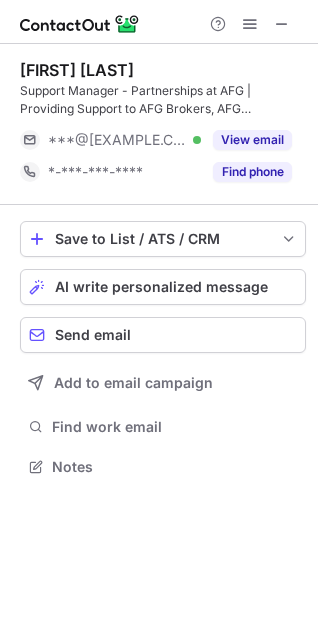 click on "This profile is restricted on the free plan. Upgrade your plan to view all profiles. Upgrade Now" at bounding box center (159, 108) 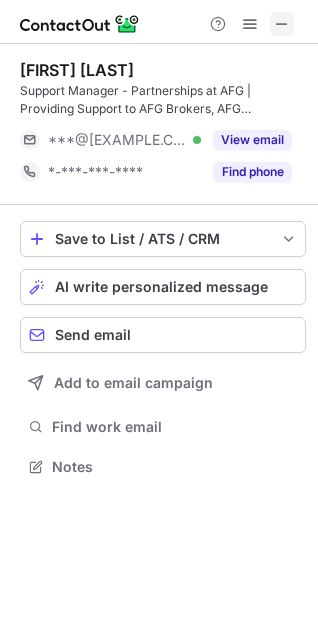 click at bounding box center (282, 24) 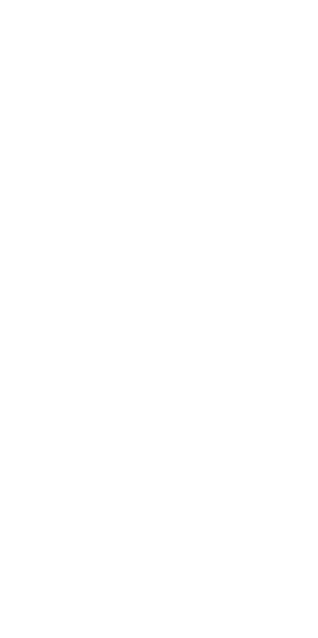 scroll, scrollTop: 0, scrollLeft: 0, axis: both 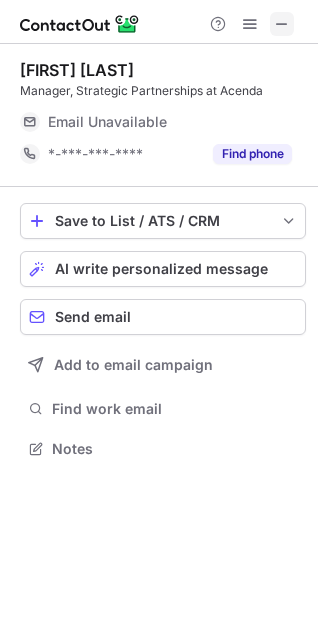 click at bounding box center [282, 24] 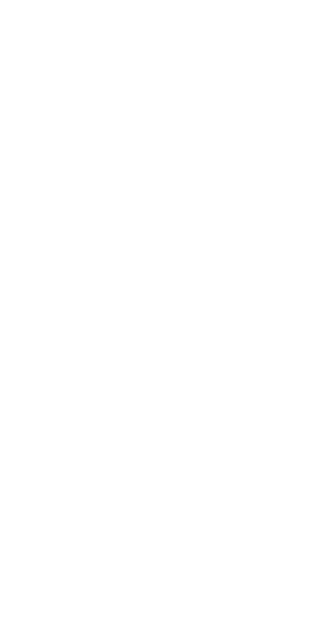 scroll, scrollTop: 0, scrollLeft: 0, axis: both 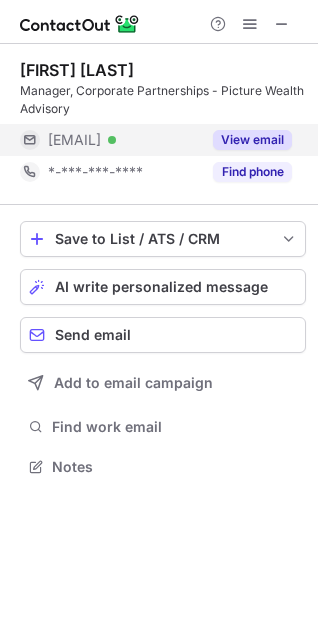 click on "***@verumfp.com.au Verified" at bounding box center (110, 140) 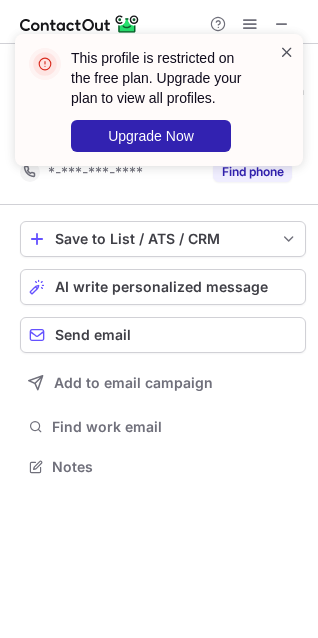 click at bounding box center (287, 52) 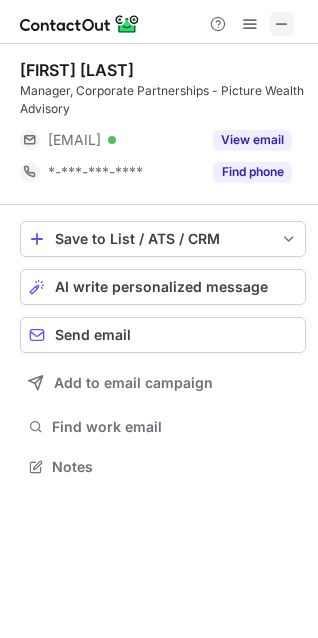 click at bounding box center [282, 24] 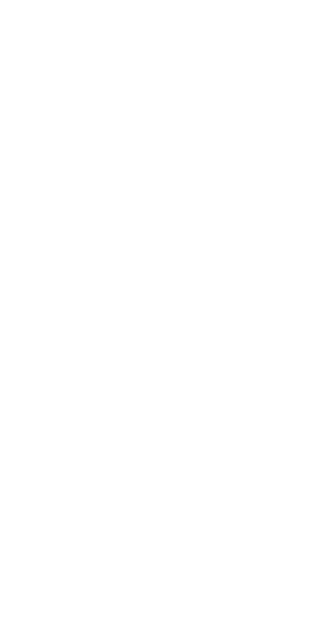 scroll, scrollTop: 0, scrollLeft: 0, axis: both 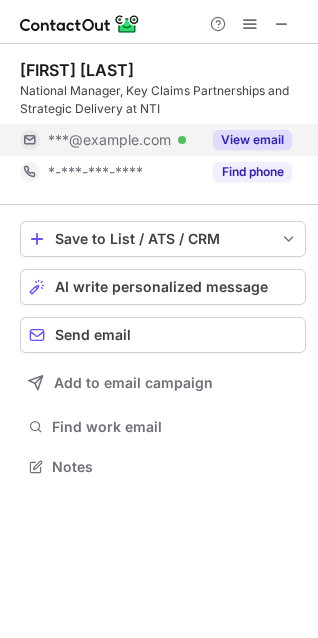 click on "***@nti.com.au" at bounding box center [109, 140] 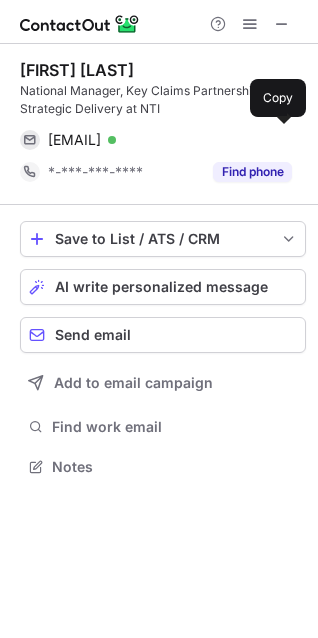 click on "leoniedevilliers@nti.com.au" at bounding box center [74, 140] 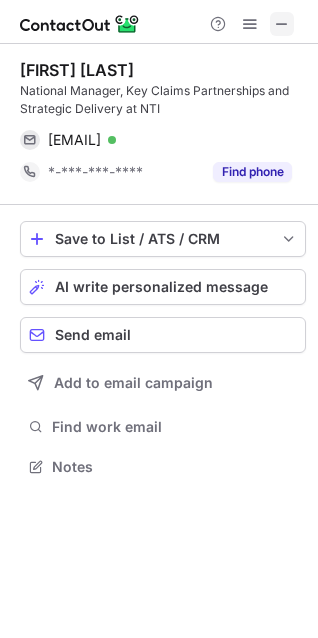 click at bounding box center (282, 24) 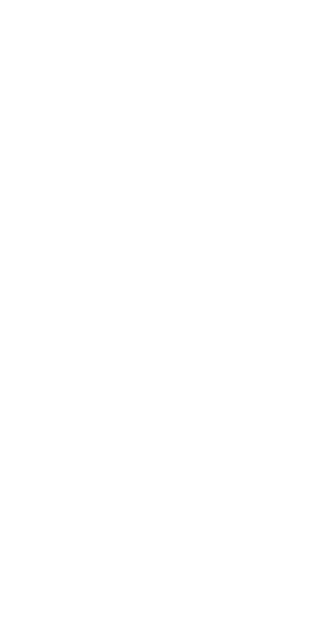 scroll, scrollTop: 0, scrollLeft: 0, axis: both 